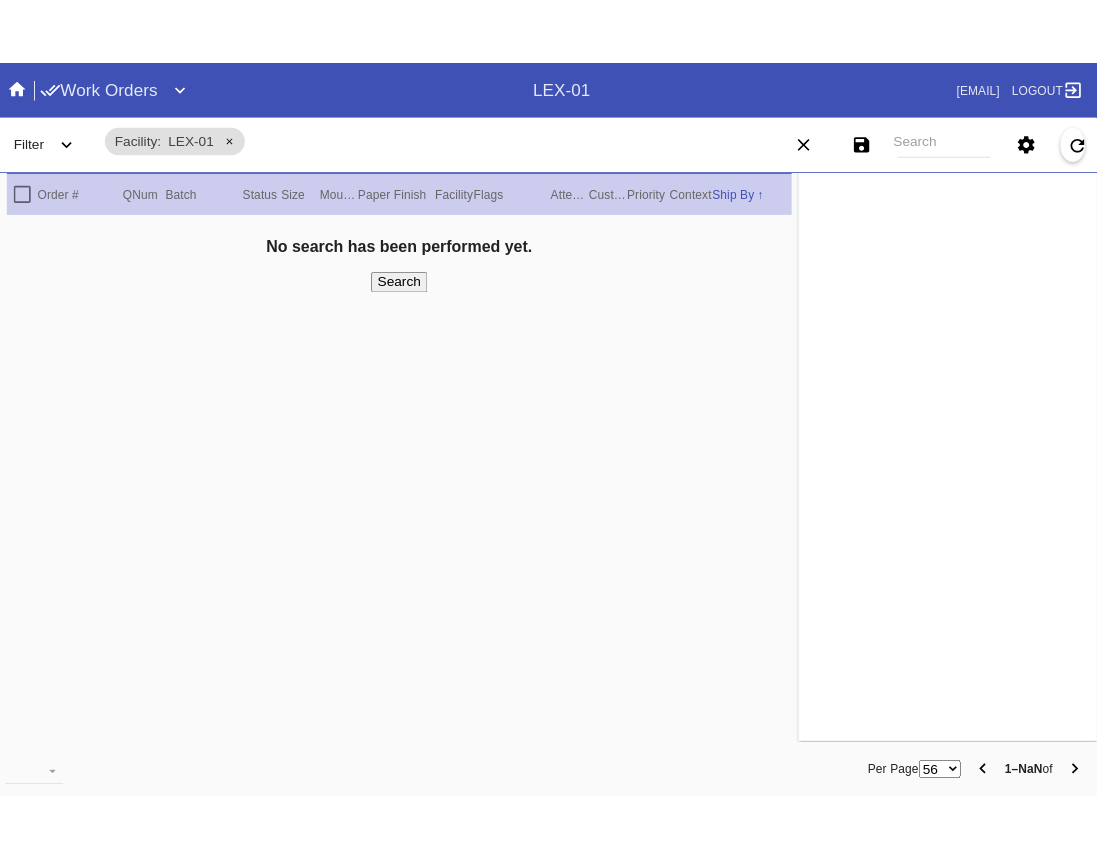 scroll, scrollTop: 0, scrollLeft: 0, axis: both 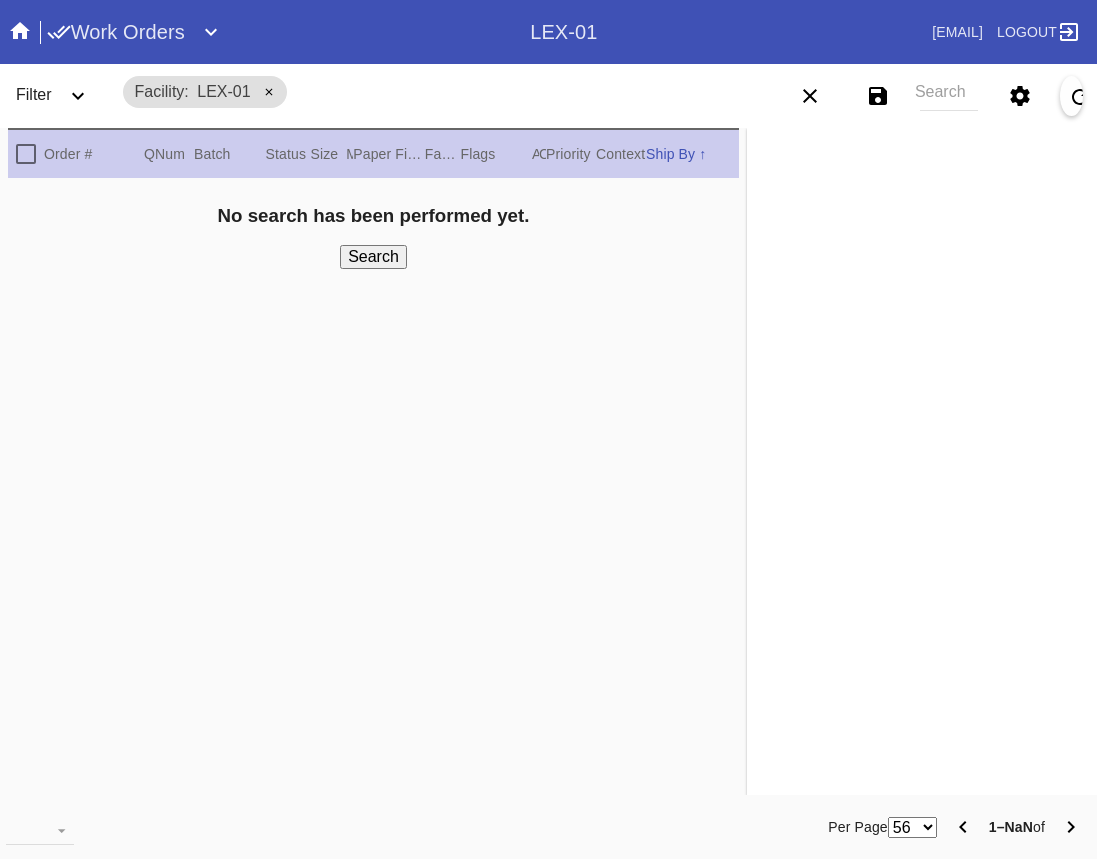 click on "Search" at bounding box center [949, 96] 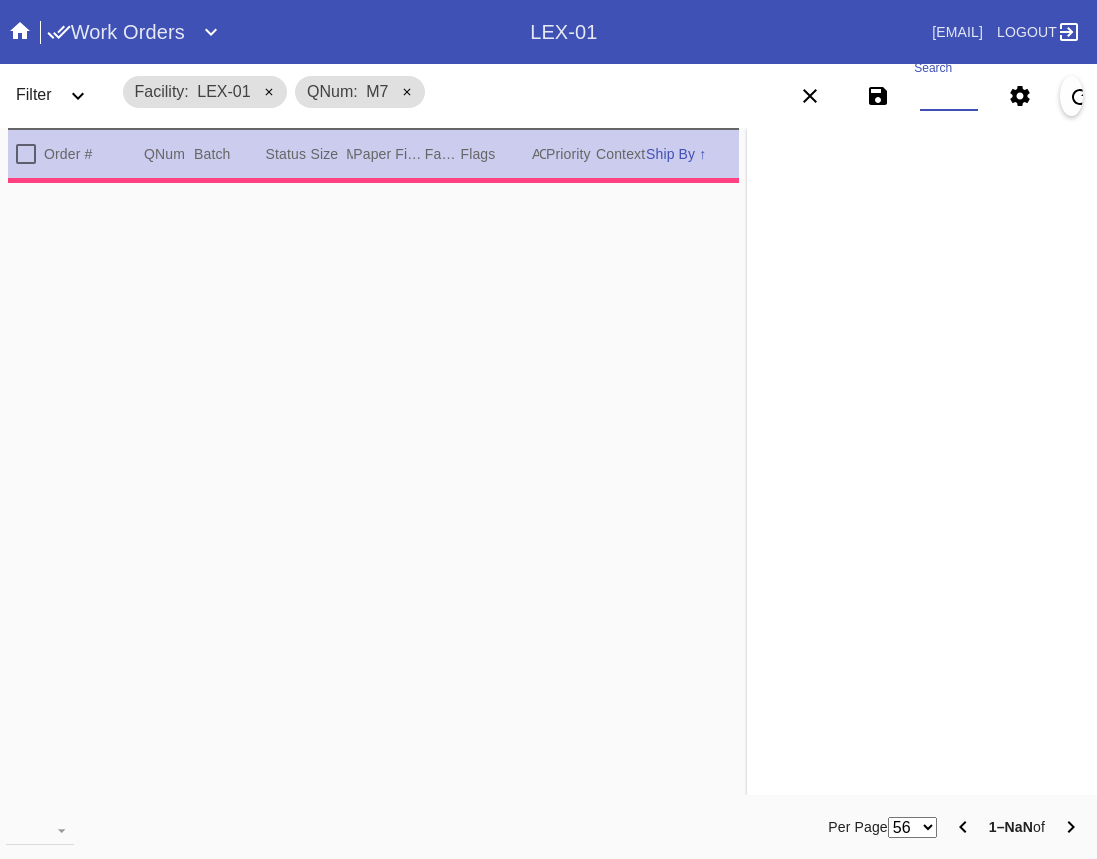 click on "Work Orders" at bounding box center (289, 32) 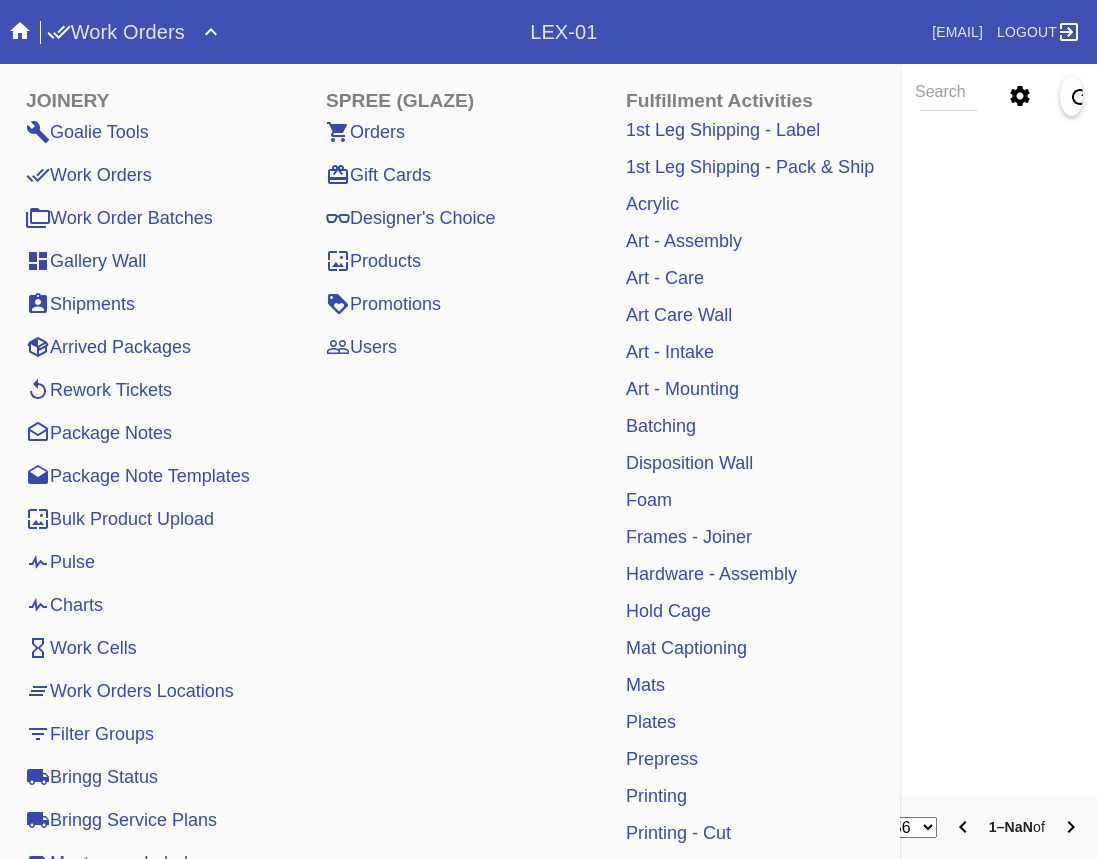 click on "Orders" at bounding box center (365, 132) 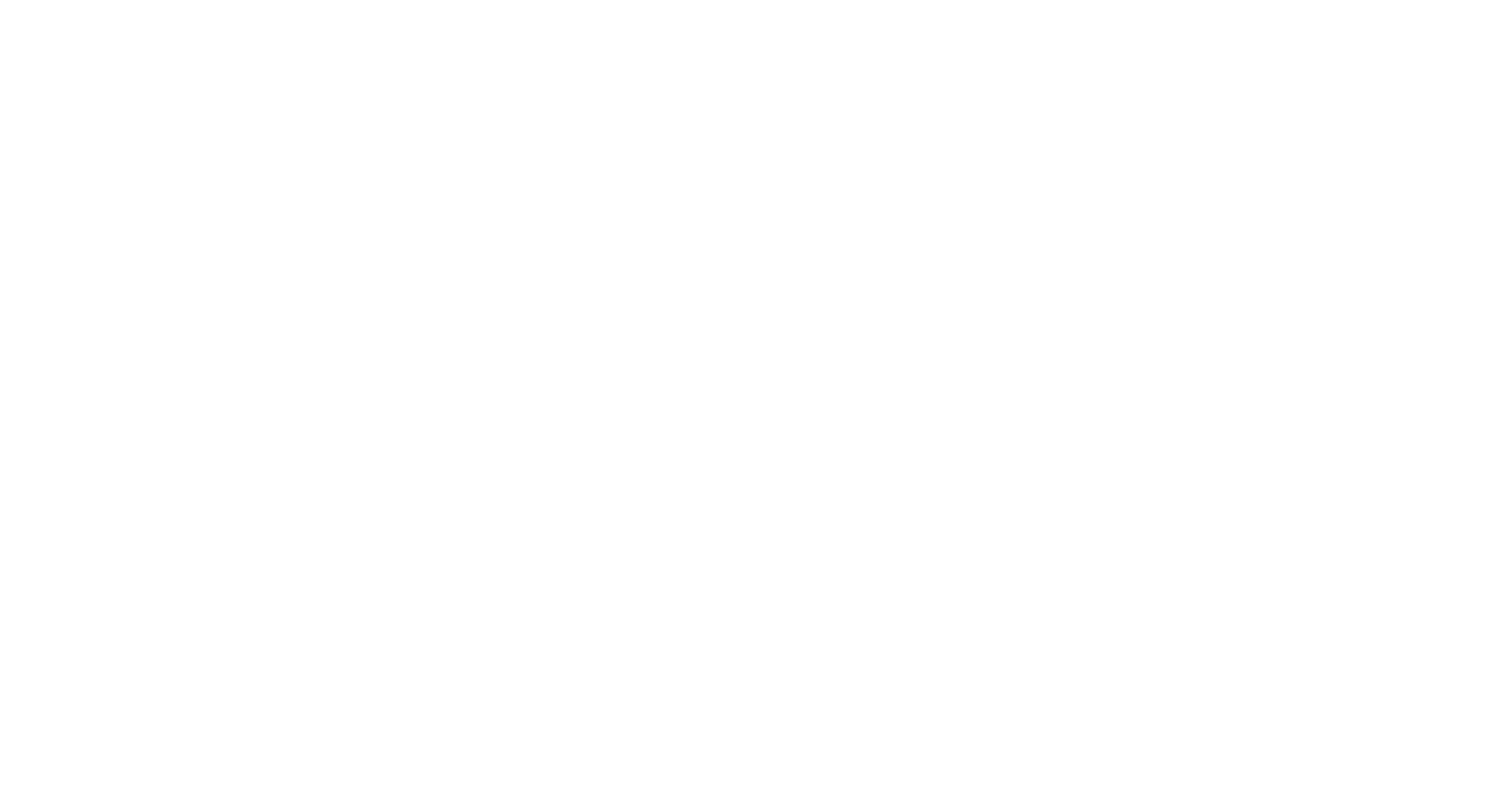 scroll, scrollTop: 0, scrollLeft: 0, axis: both 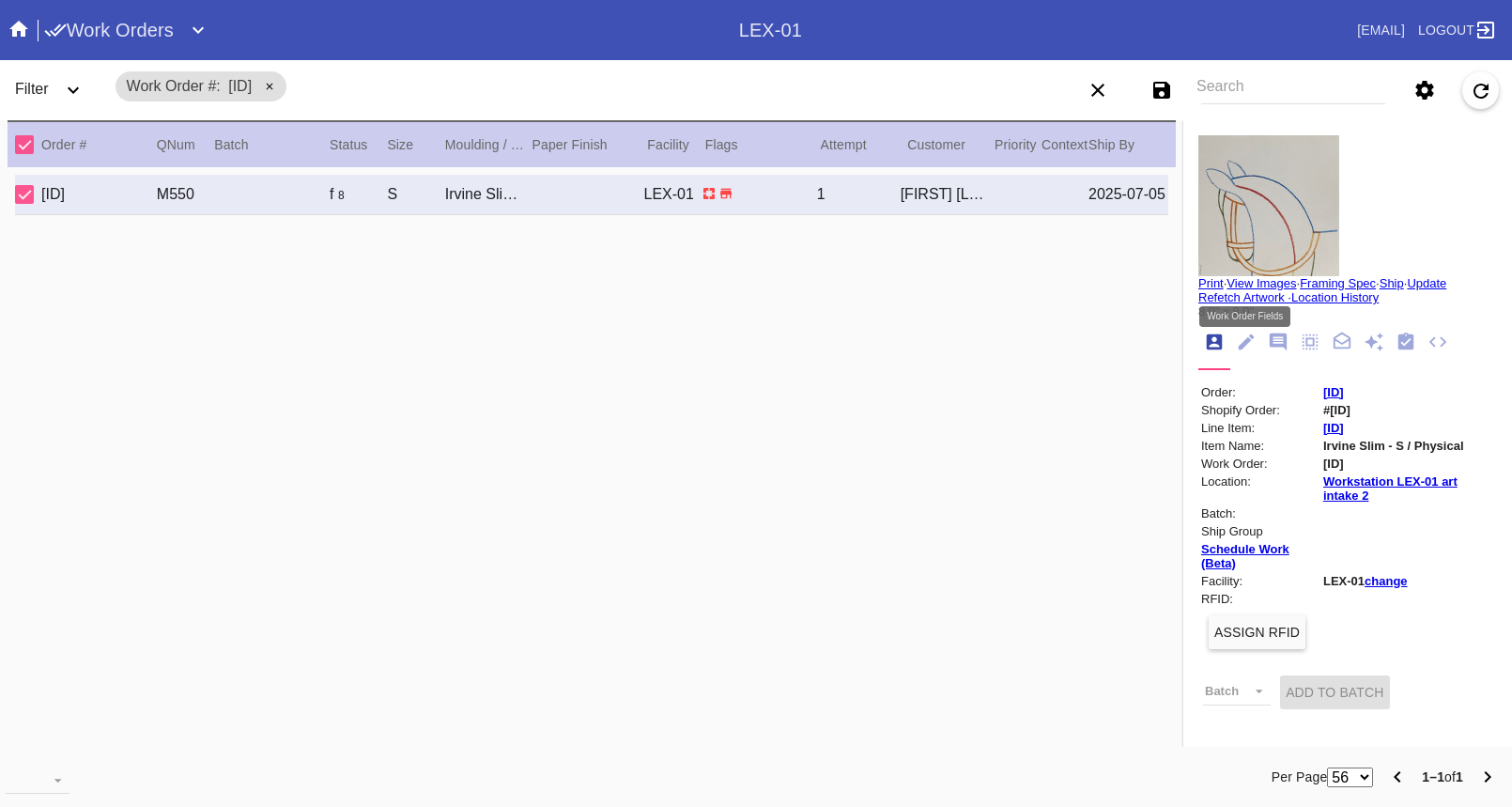 click at bounding box center (1246, 342) 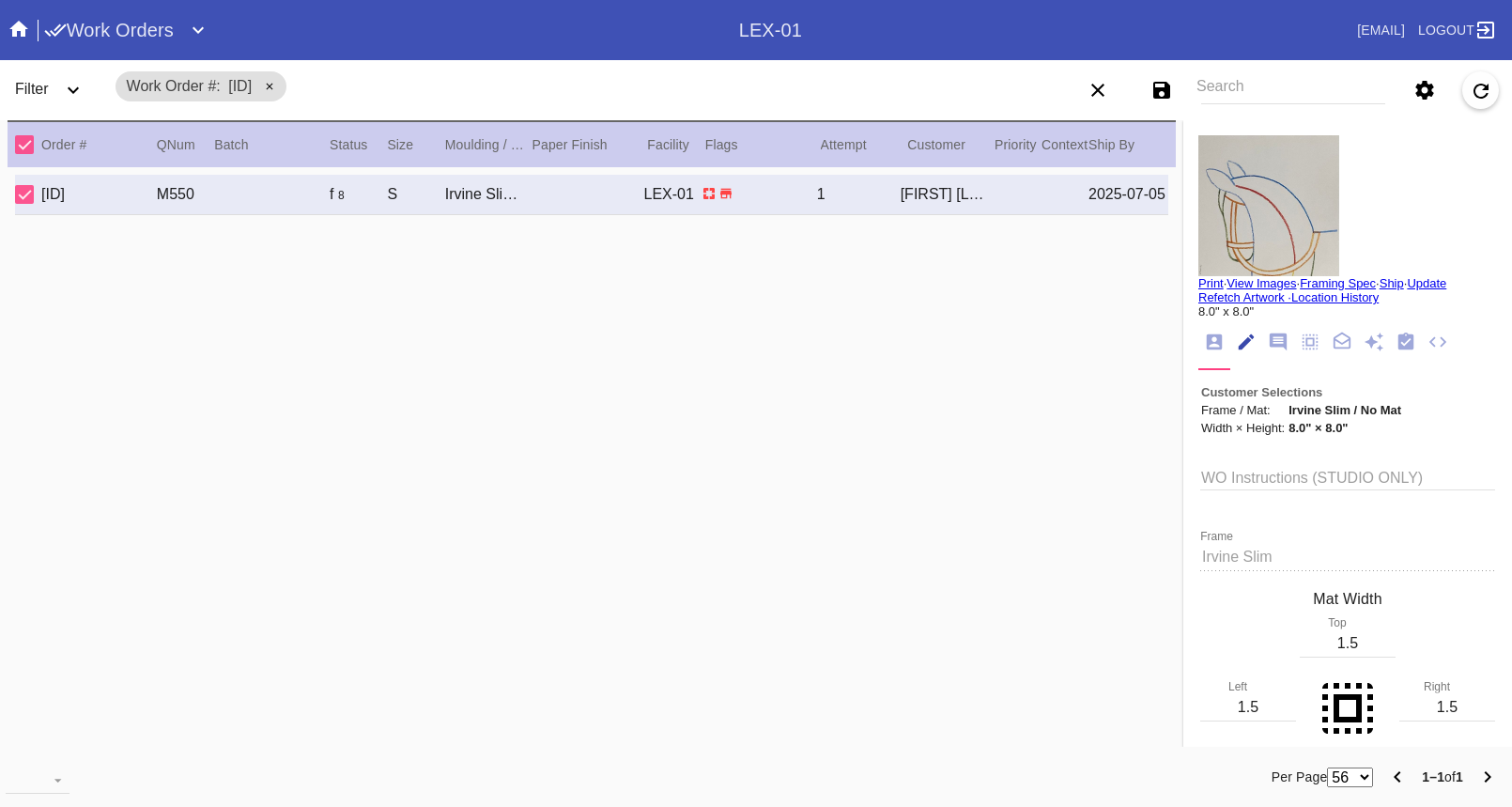 scroll, scrollTop: 69, scrollLeft: 0, axis: vertical 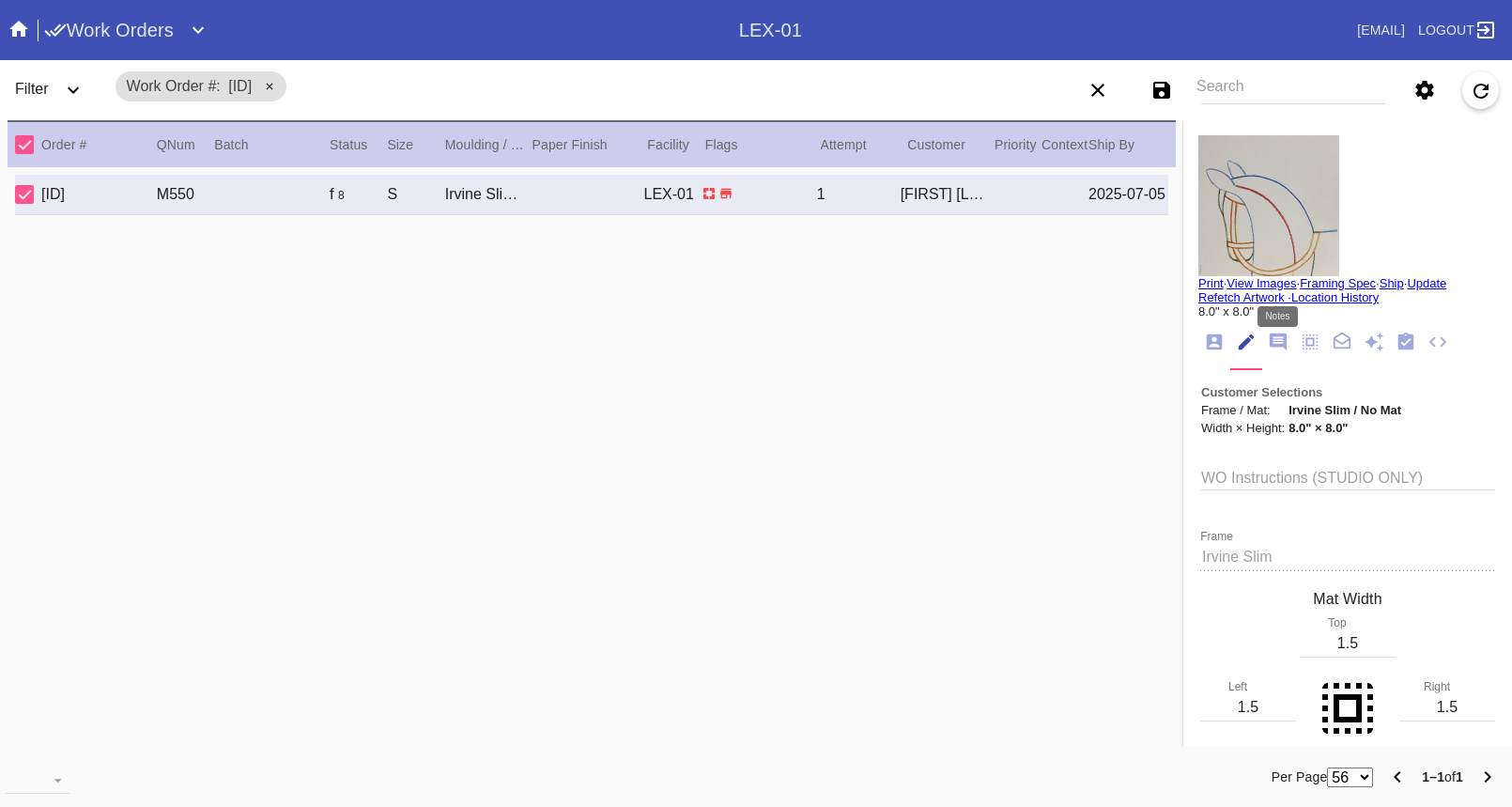 click at bounding box center (1278, 342) 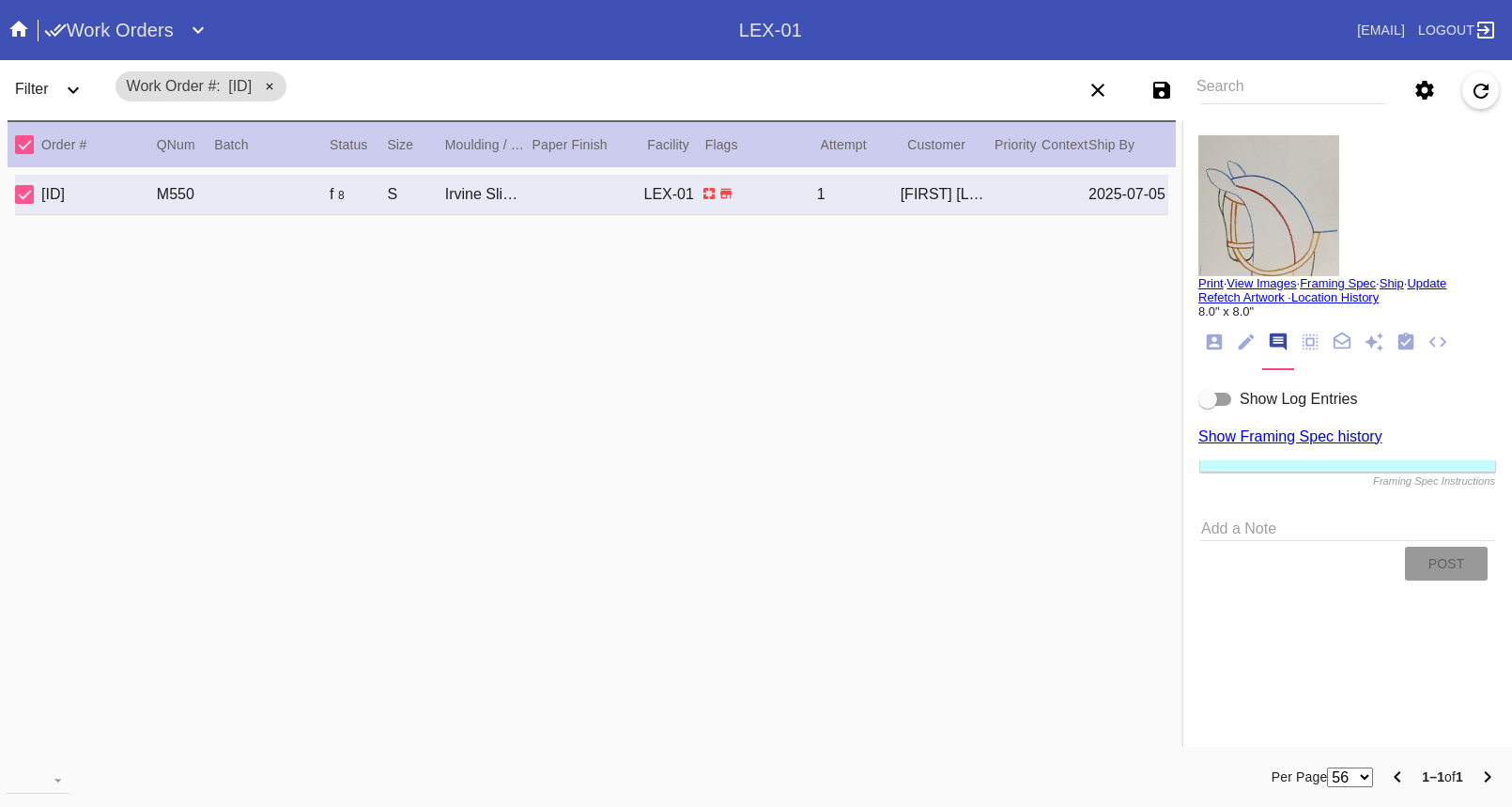 click at bounding box center (1215, 399) 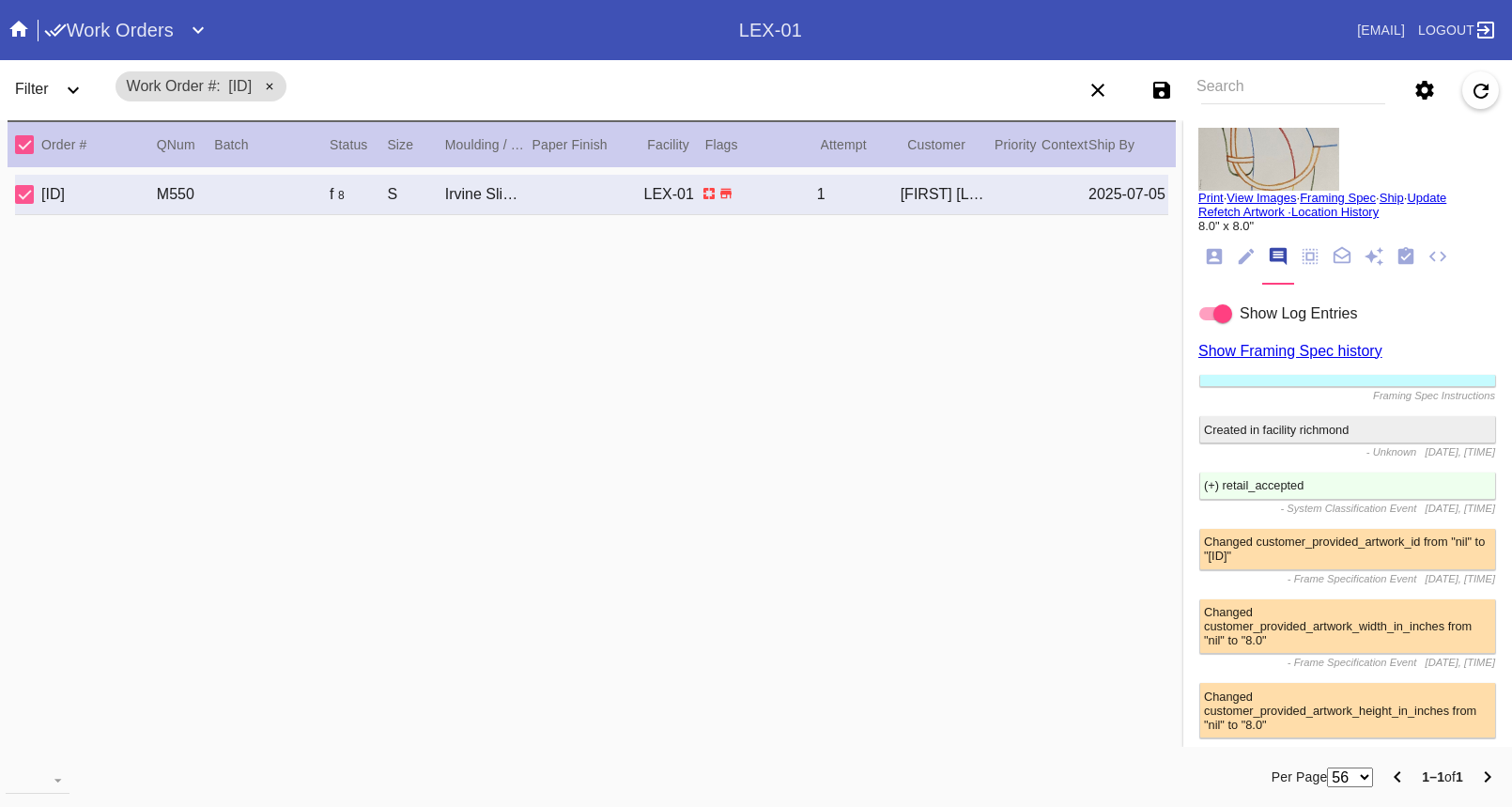 scroll, scrollTop: 94, scrollLeft: 0, axis: vertical 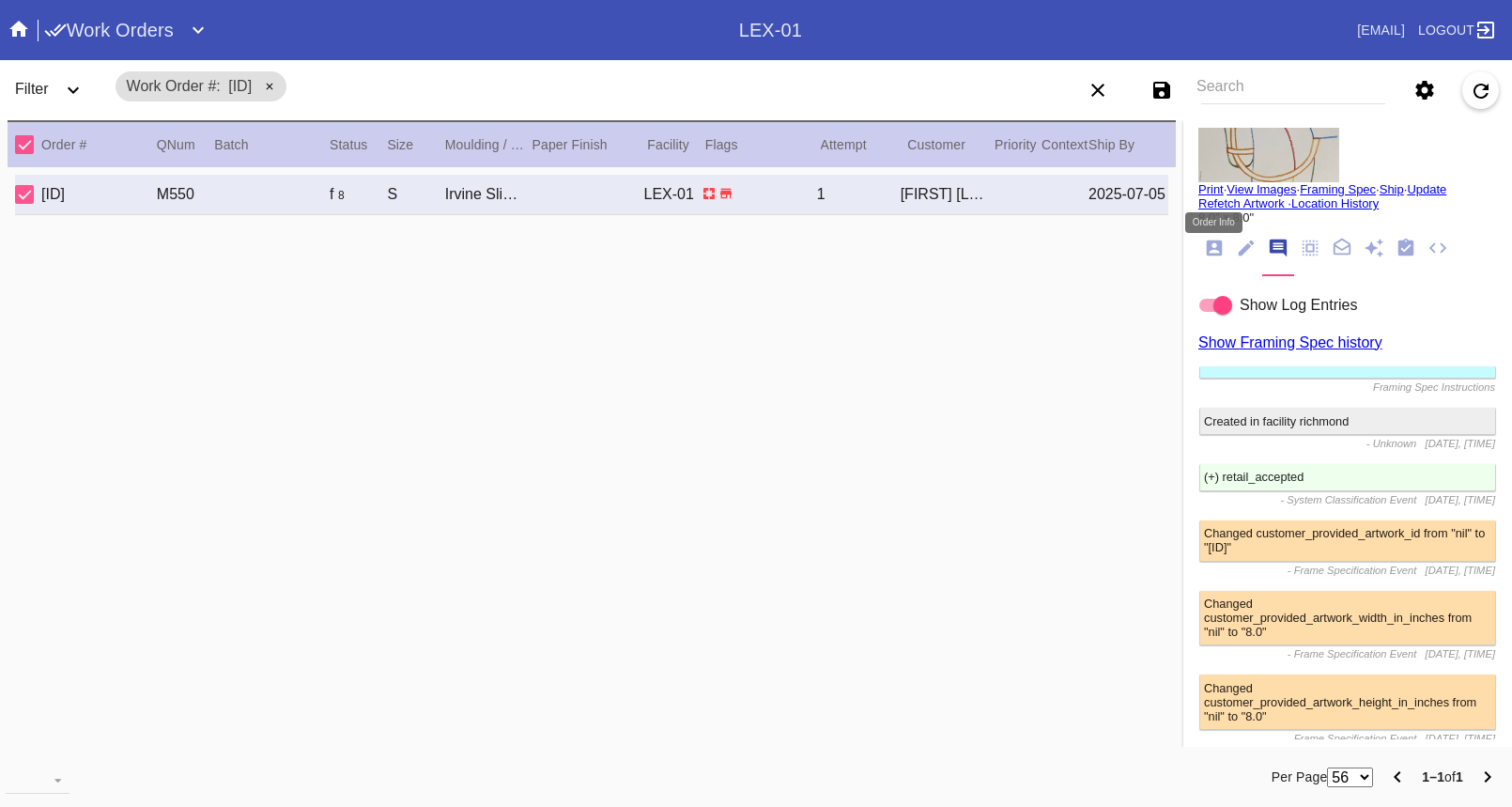 click at bounding box center (1214, 248) 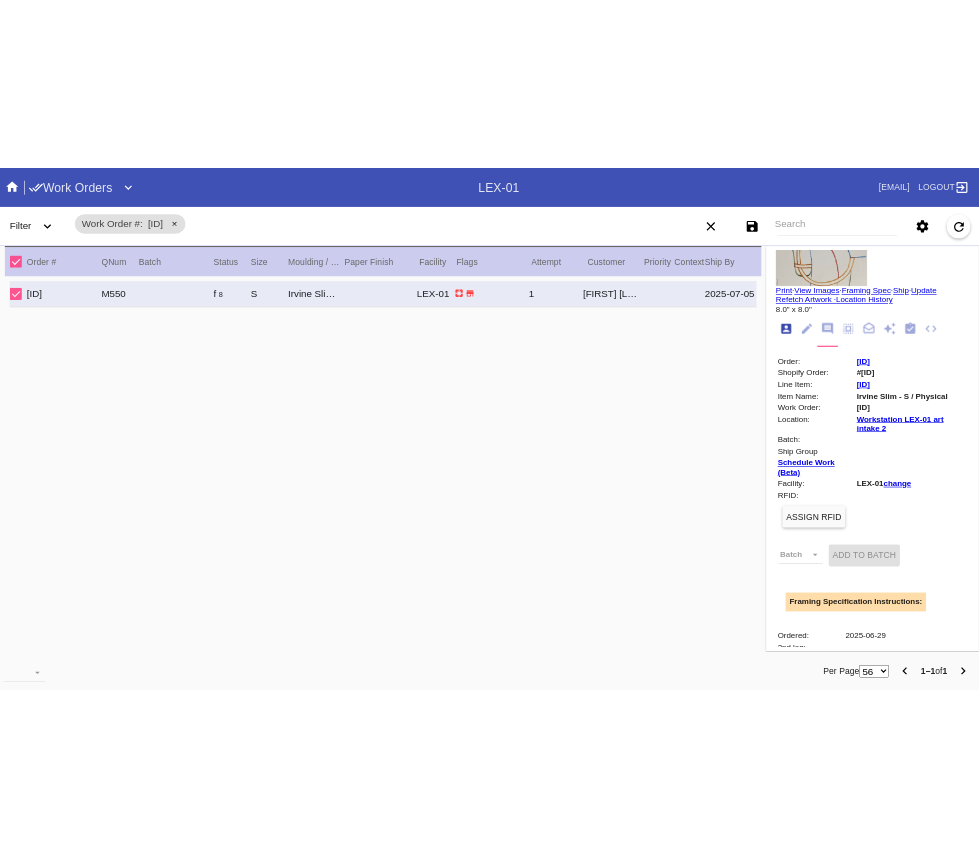 scroll, scrollTop: 24, scrollLeft: 0, axis: vertical 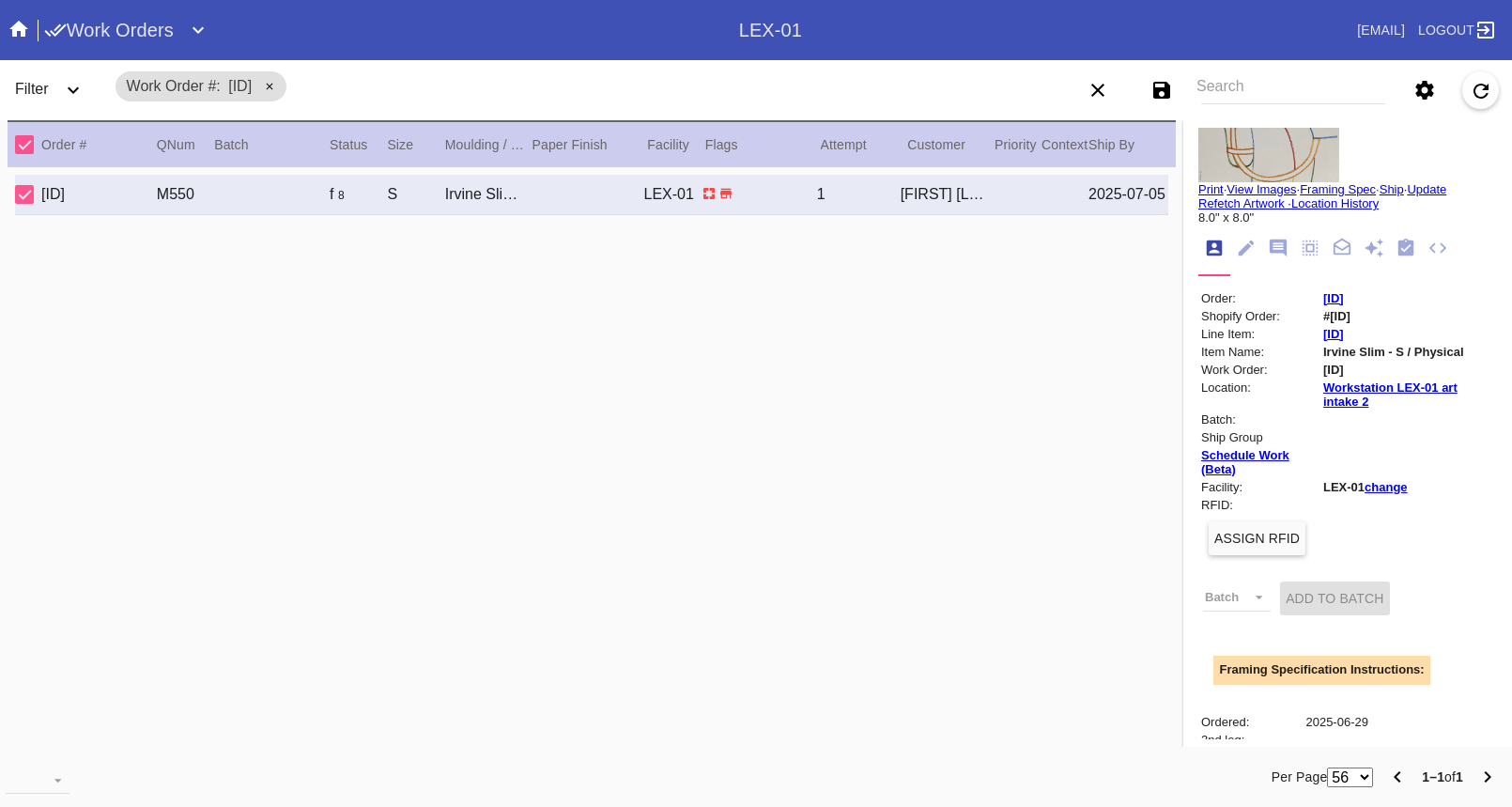 click on "R391473130" at bounding box center (1334, 298) 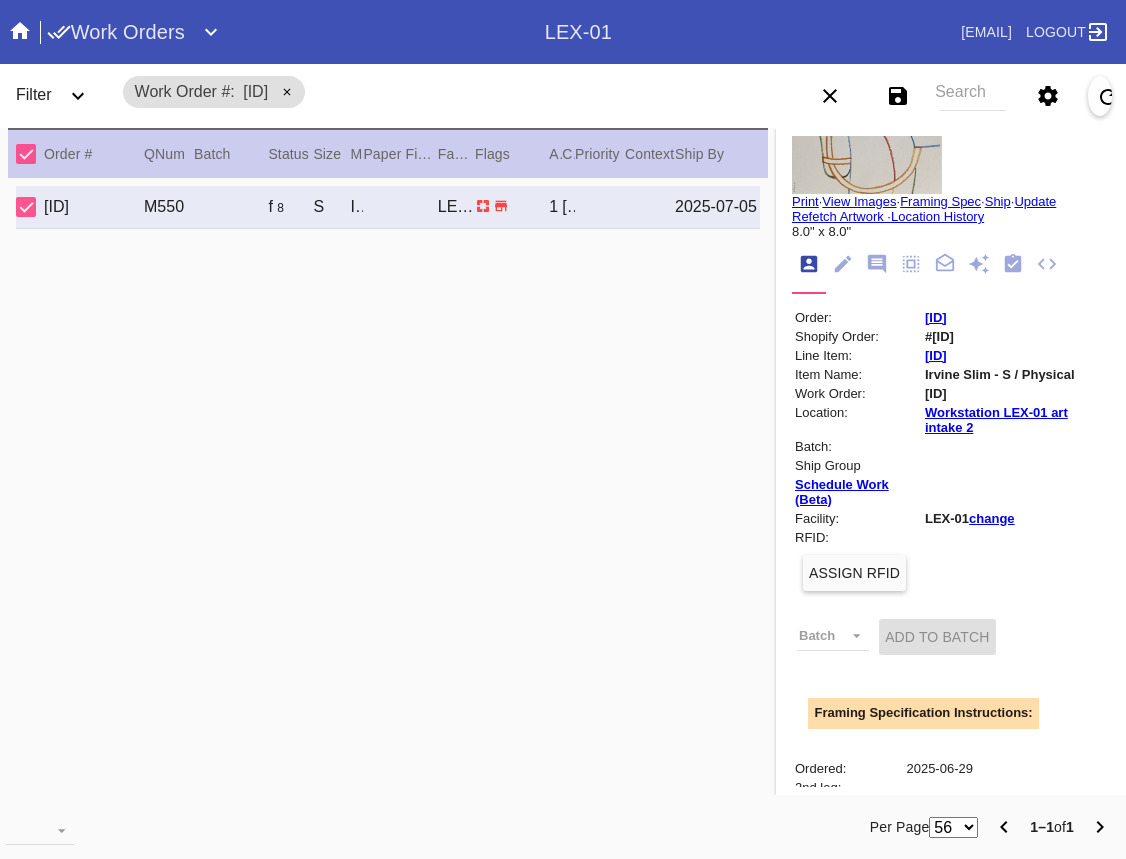 drag, startPoint x: 1008, startPoint y: 318, endPoint x: 912, endPoint y: 318, distance: 96 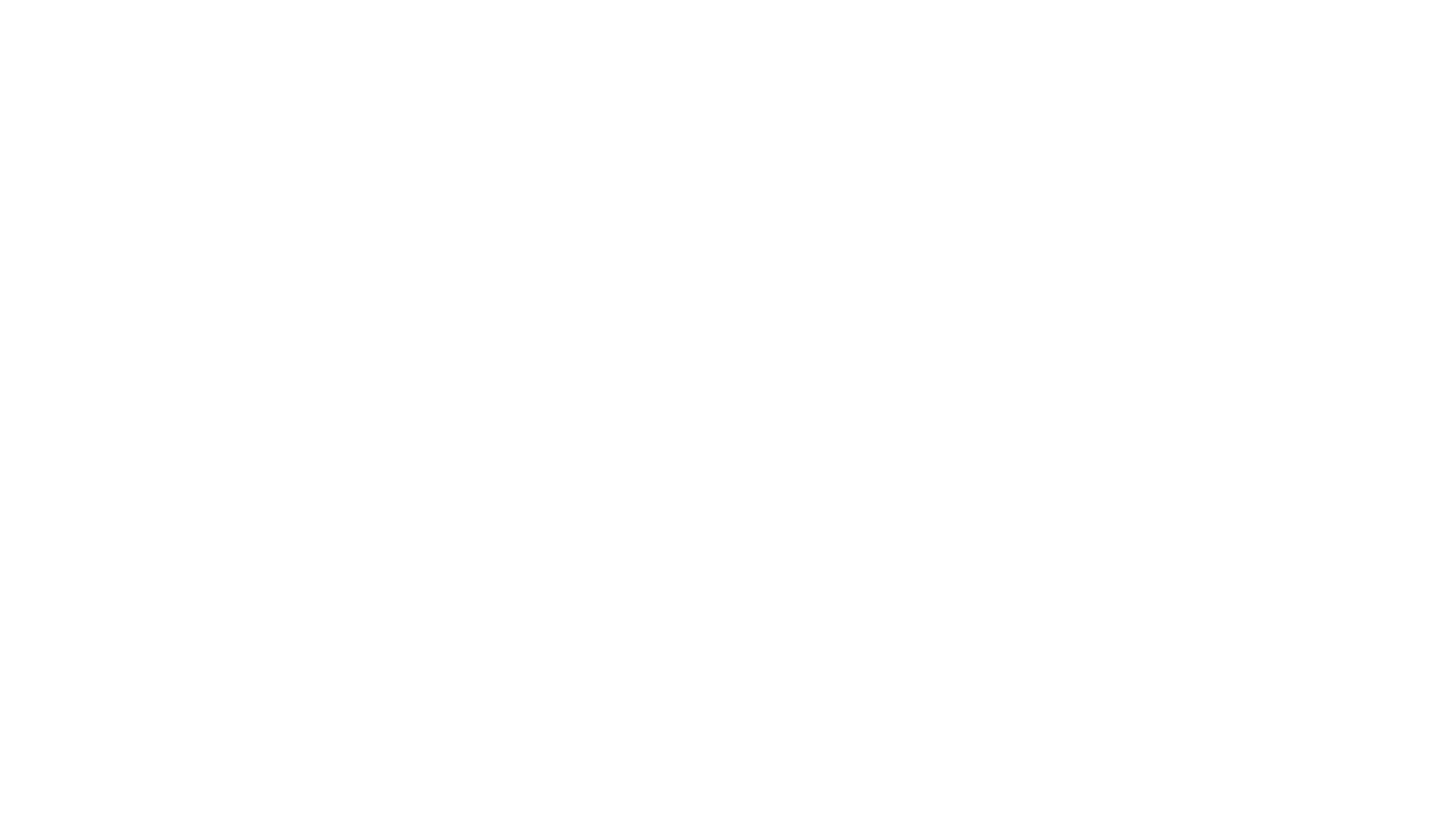 scroll, scrollTop: 0, scrollLeft: 0, axis: both 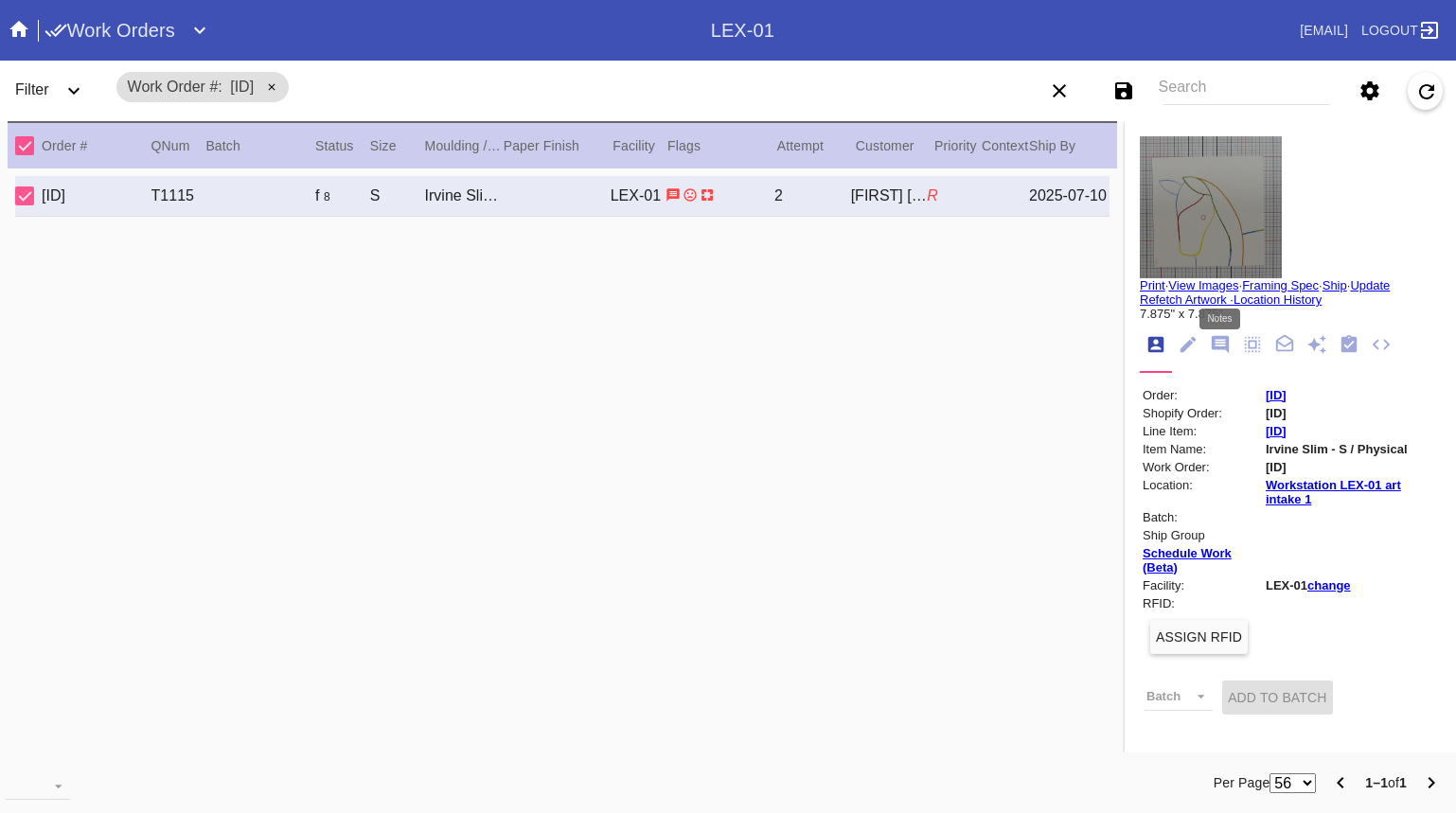 click at bounding box center [1220, 345] 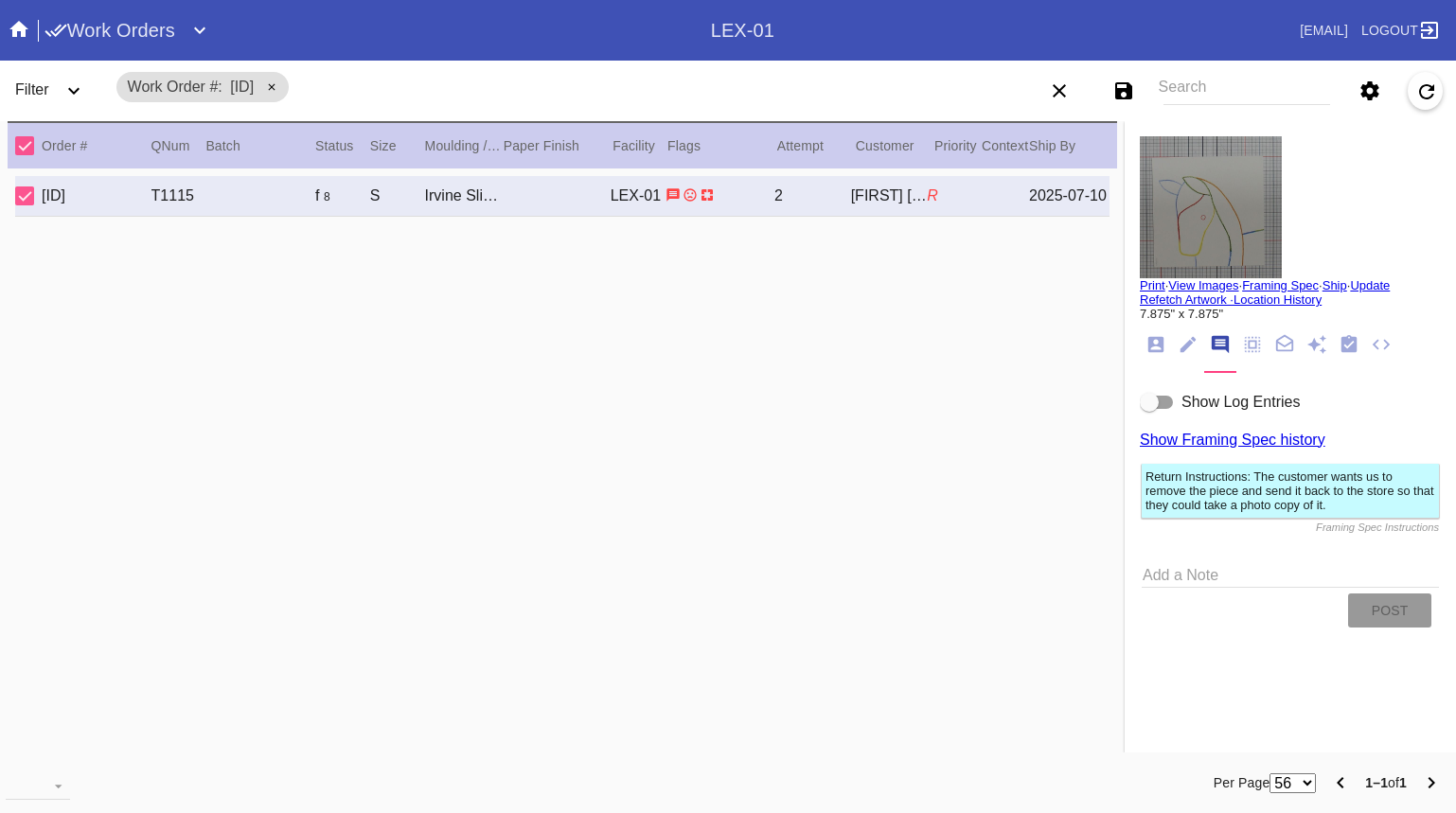click at bounding box center (1157, 402) 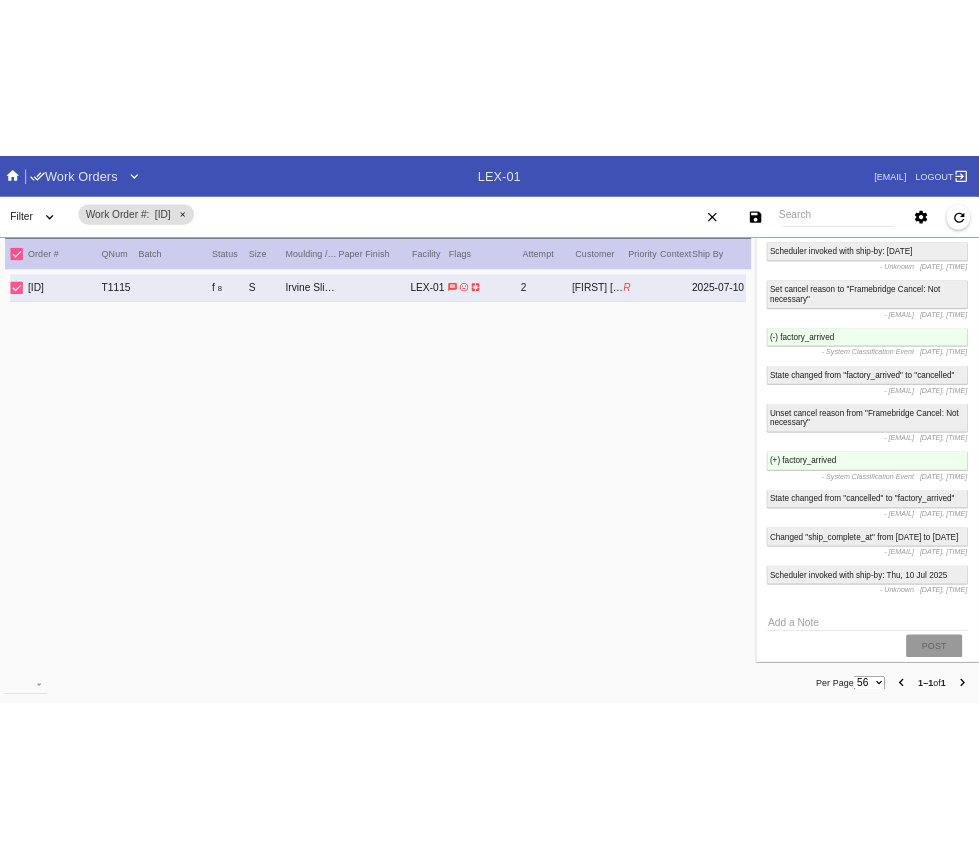 scroll, scrollTop: 2348, scrollLeft: 0, axis: vertical 